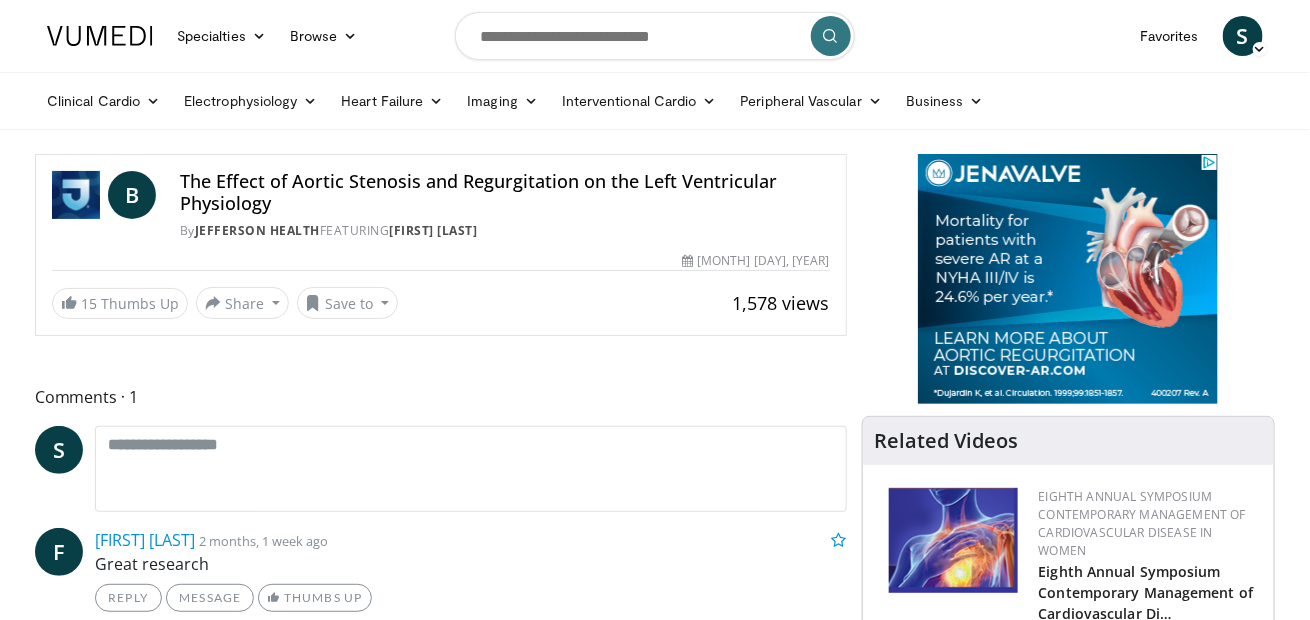 scroll, scrollTop: 0, scrollLeft: 0, axis: both 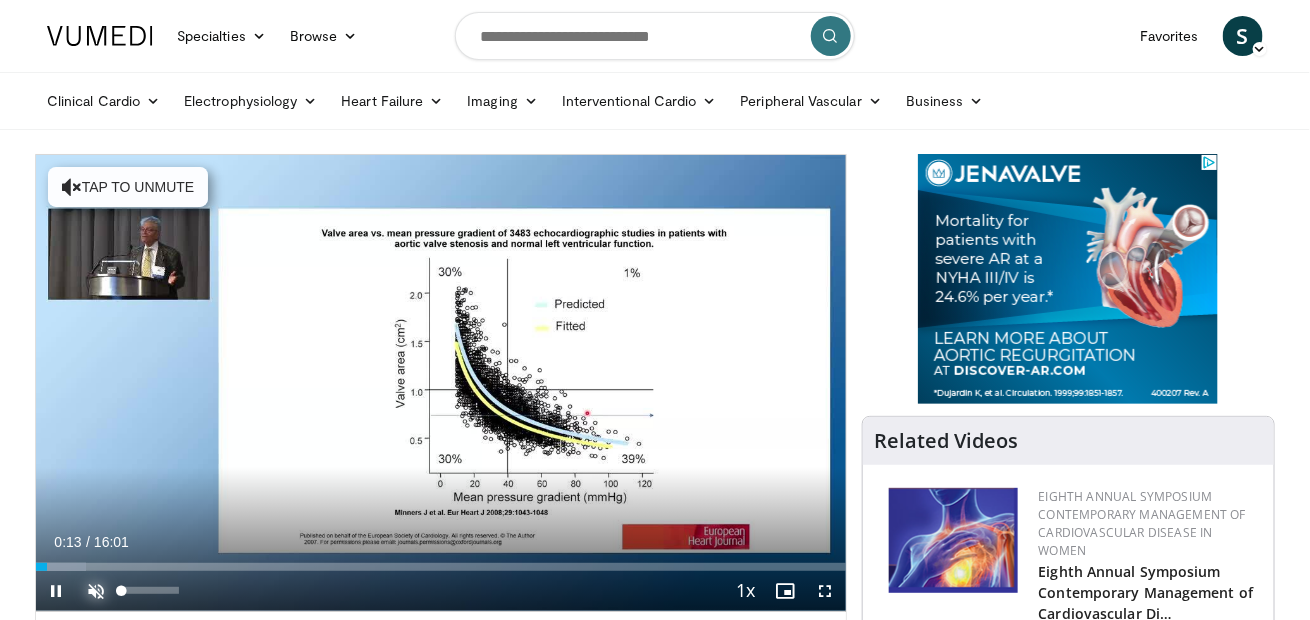 click at bounding box center (96, 591) 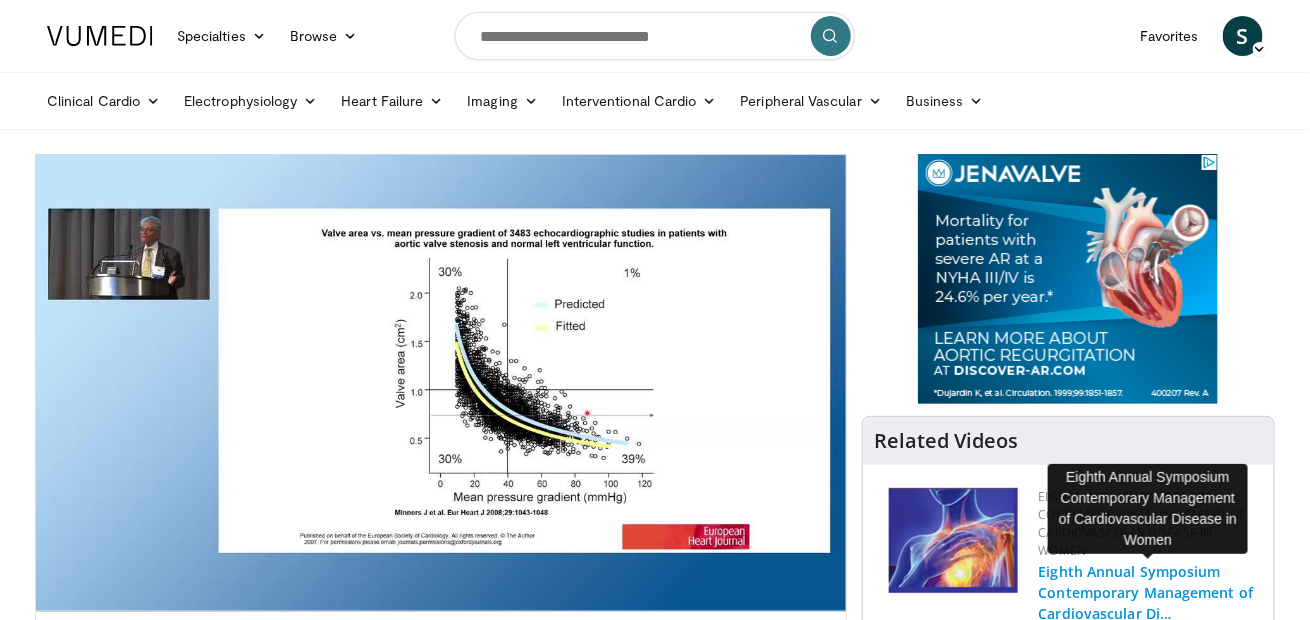 type 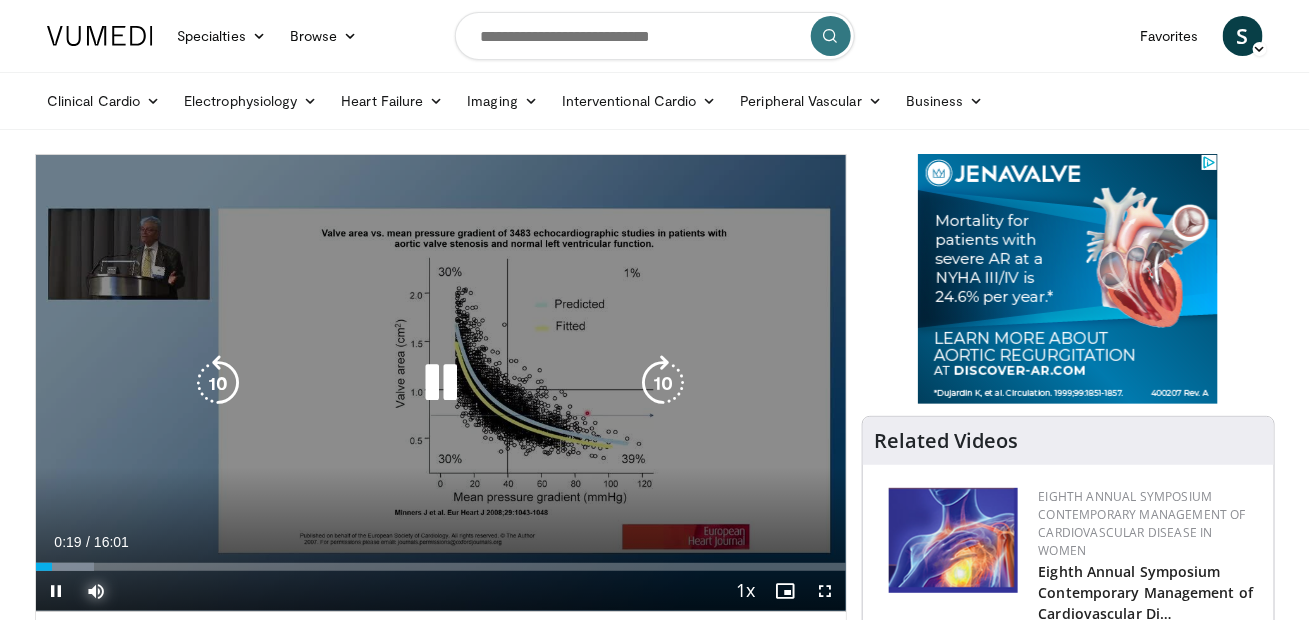 click on "Mute" at bounding box center (96, 591) 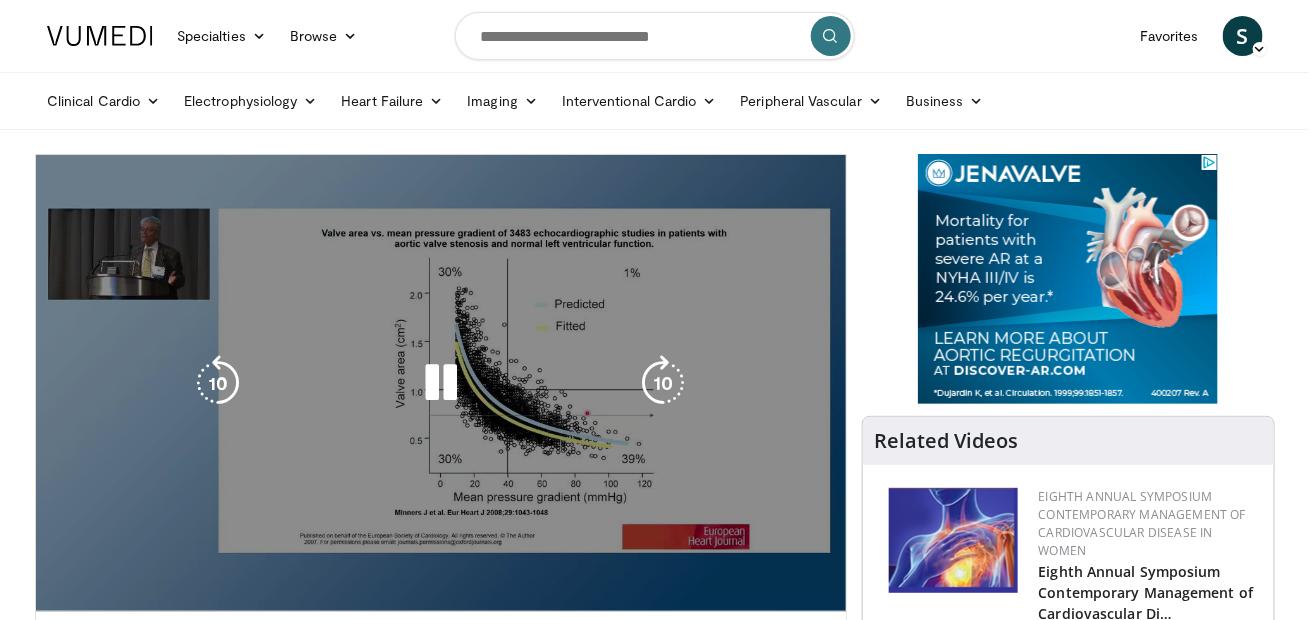 click on "Mute" at bounding box center (96, 591) 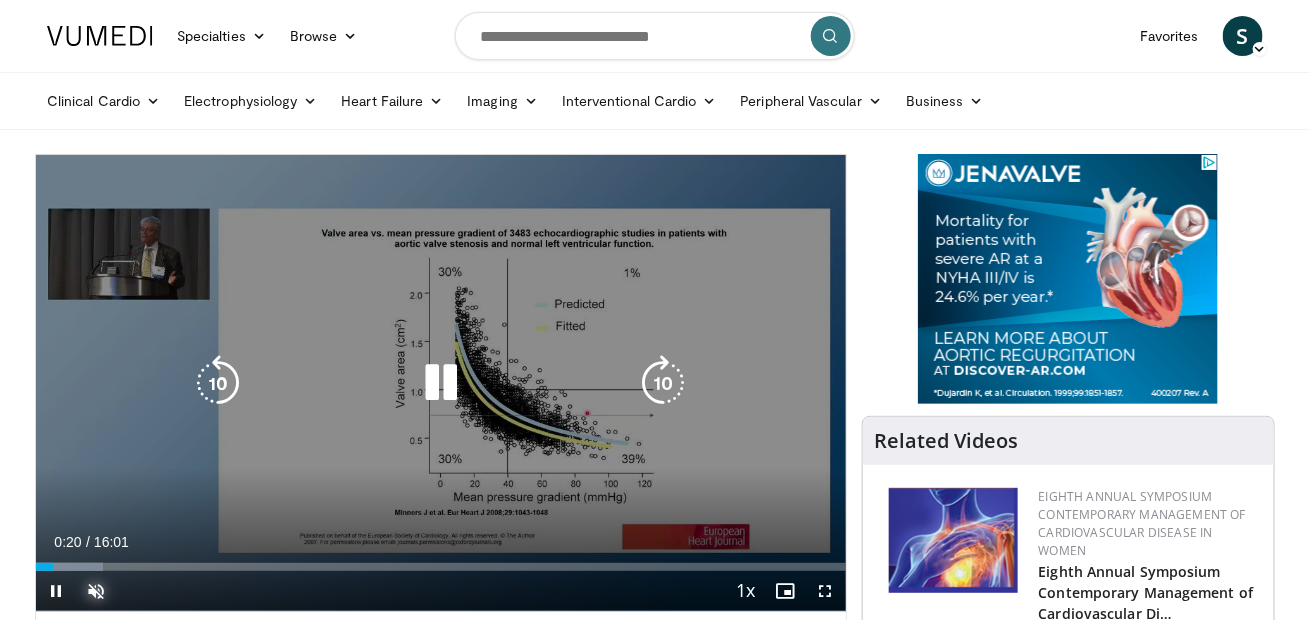 click on "Unmute" at bounding box center [96, 591] 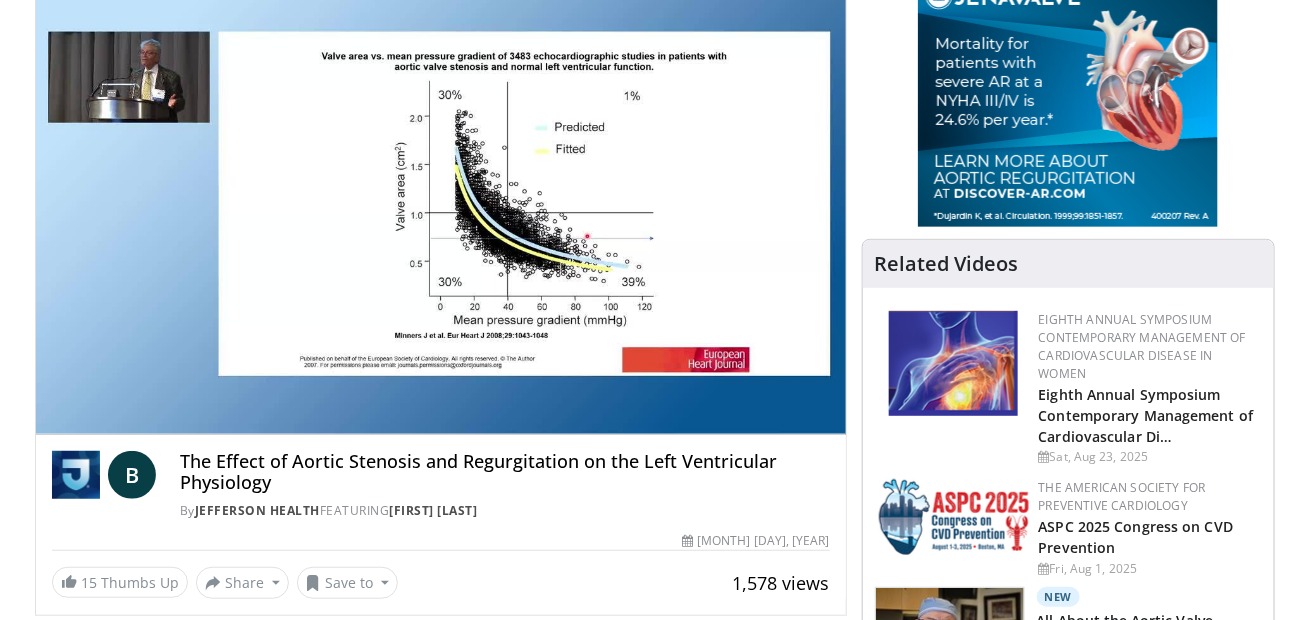 scroll, scrollTop: 200, scrollLeft: 0, axis: vertical 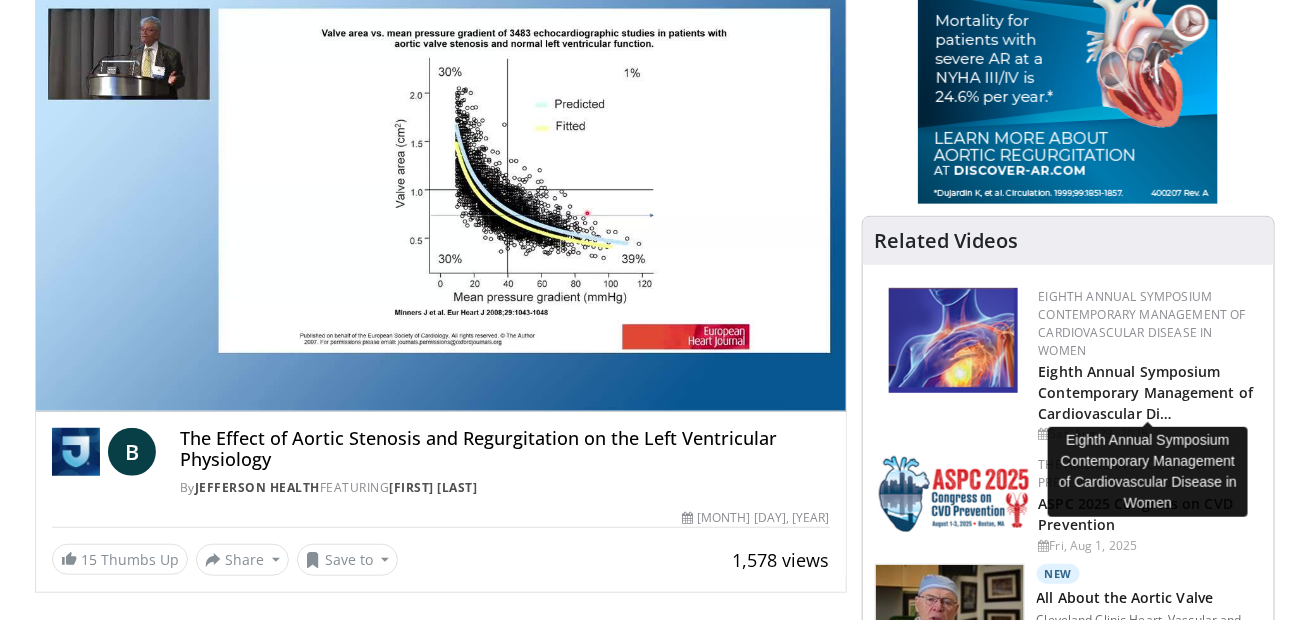 click on "Unmute" at bounding box center (96, 391) 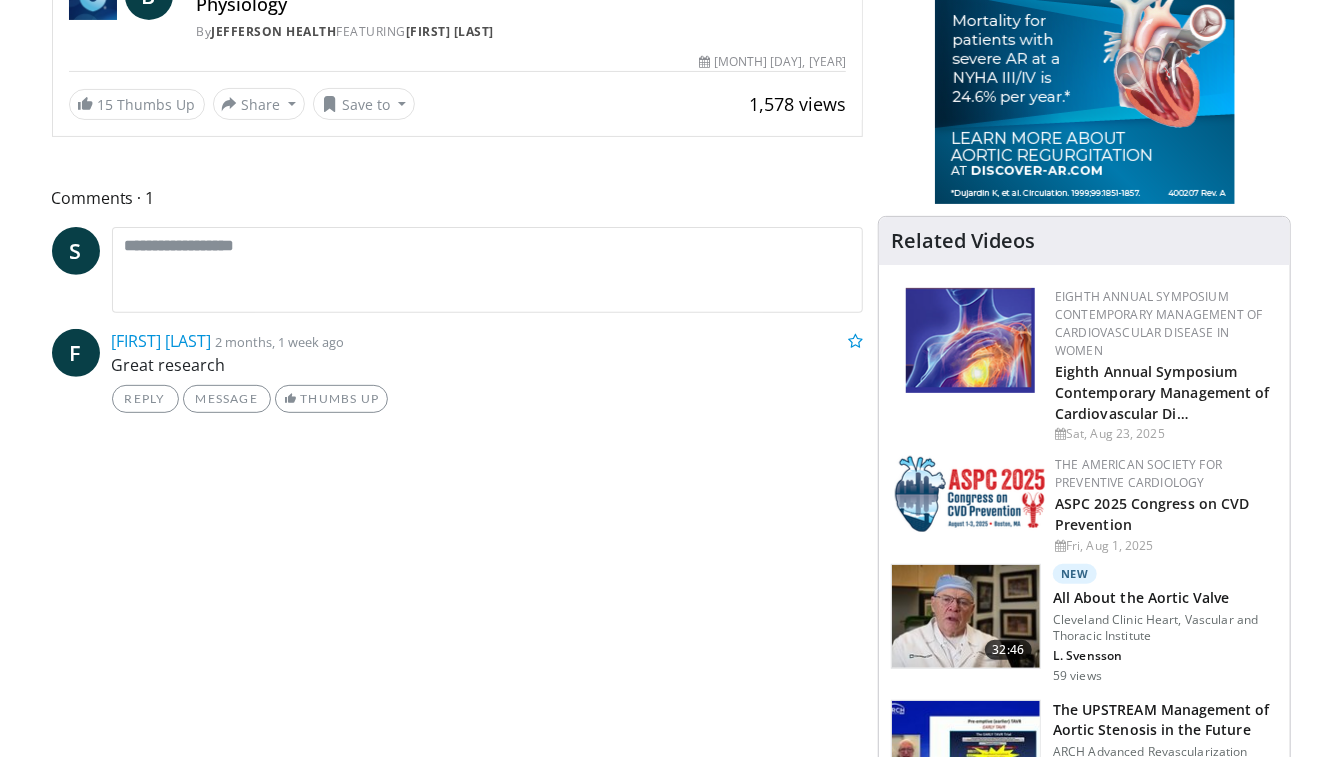 click on "Unmute" at bounding box center (113, -65) 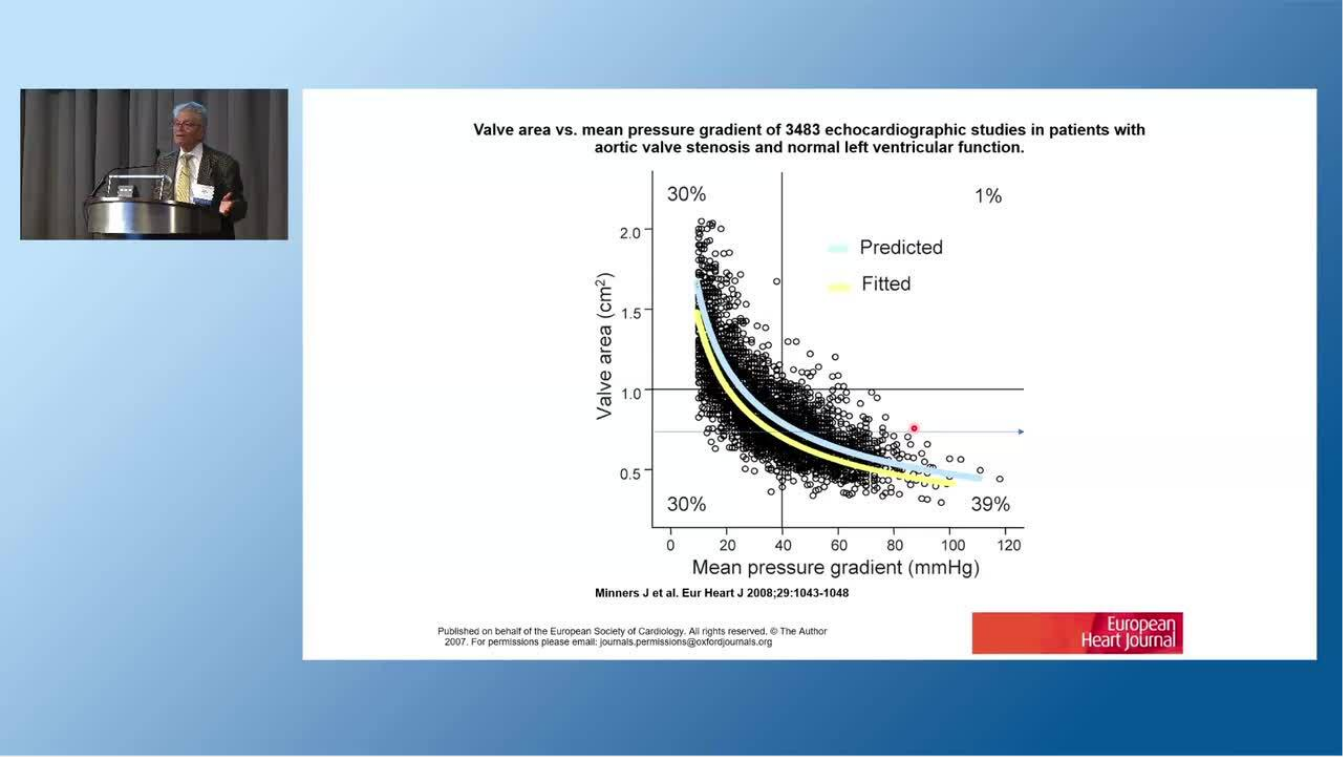 click on "Mute" at bounding box center (60, 736) 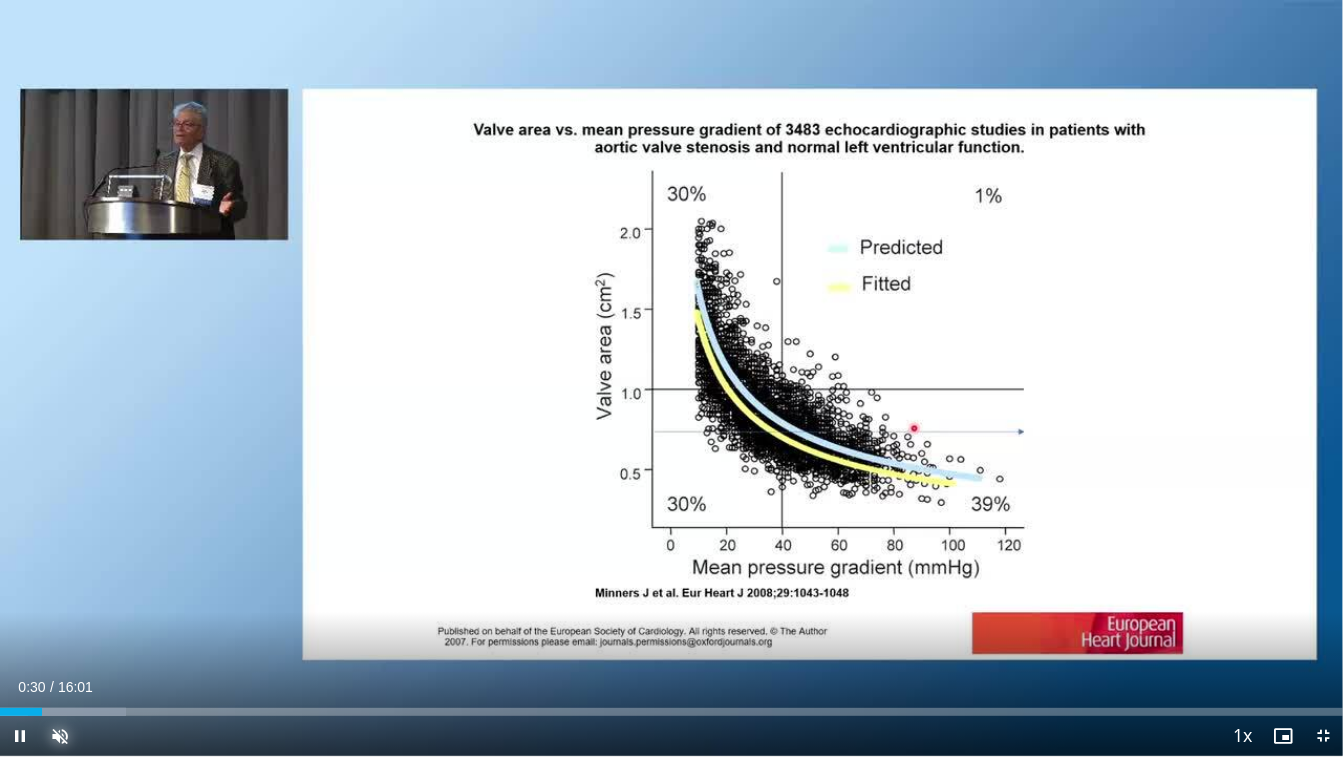 click on "Unmute" at bounding box center [60, 736] 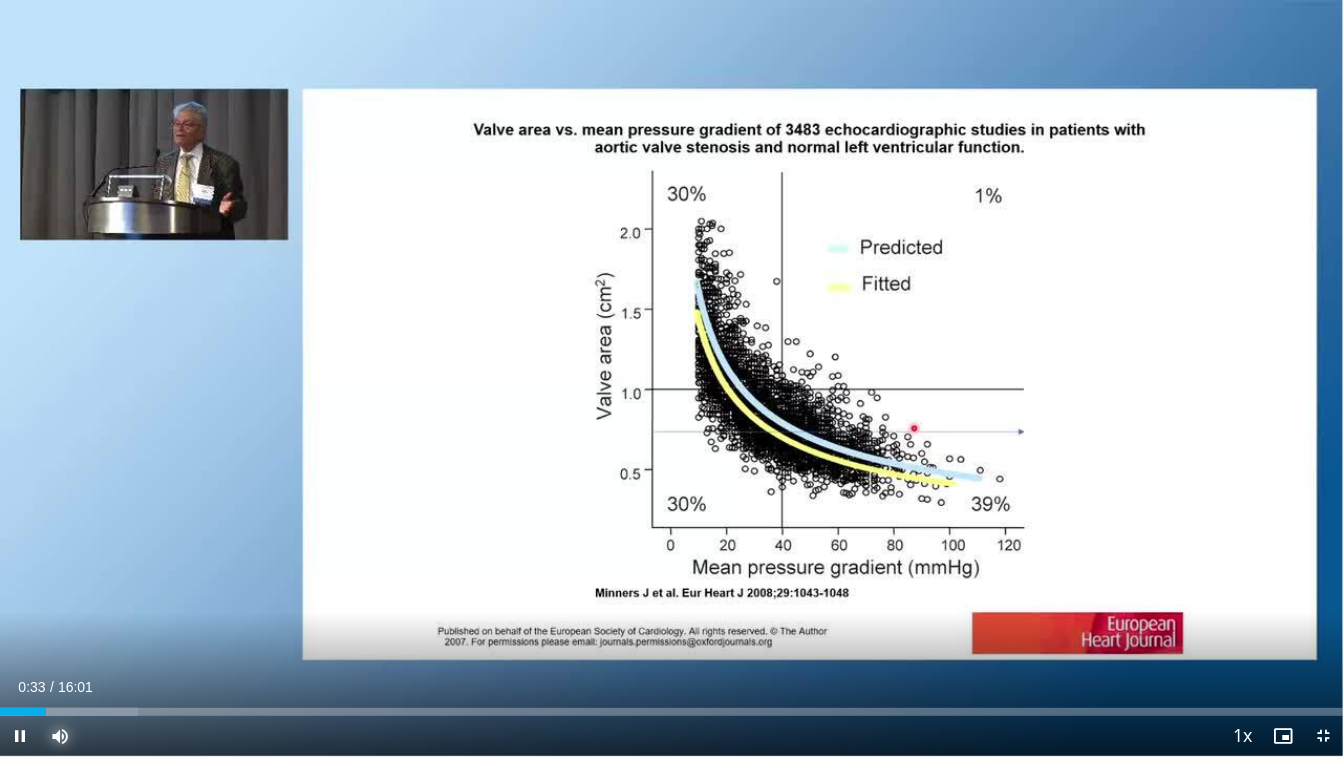 click on "Mute" at bounding box center [60, 736] 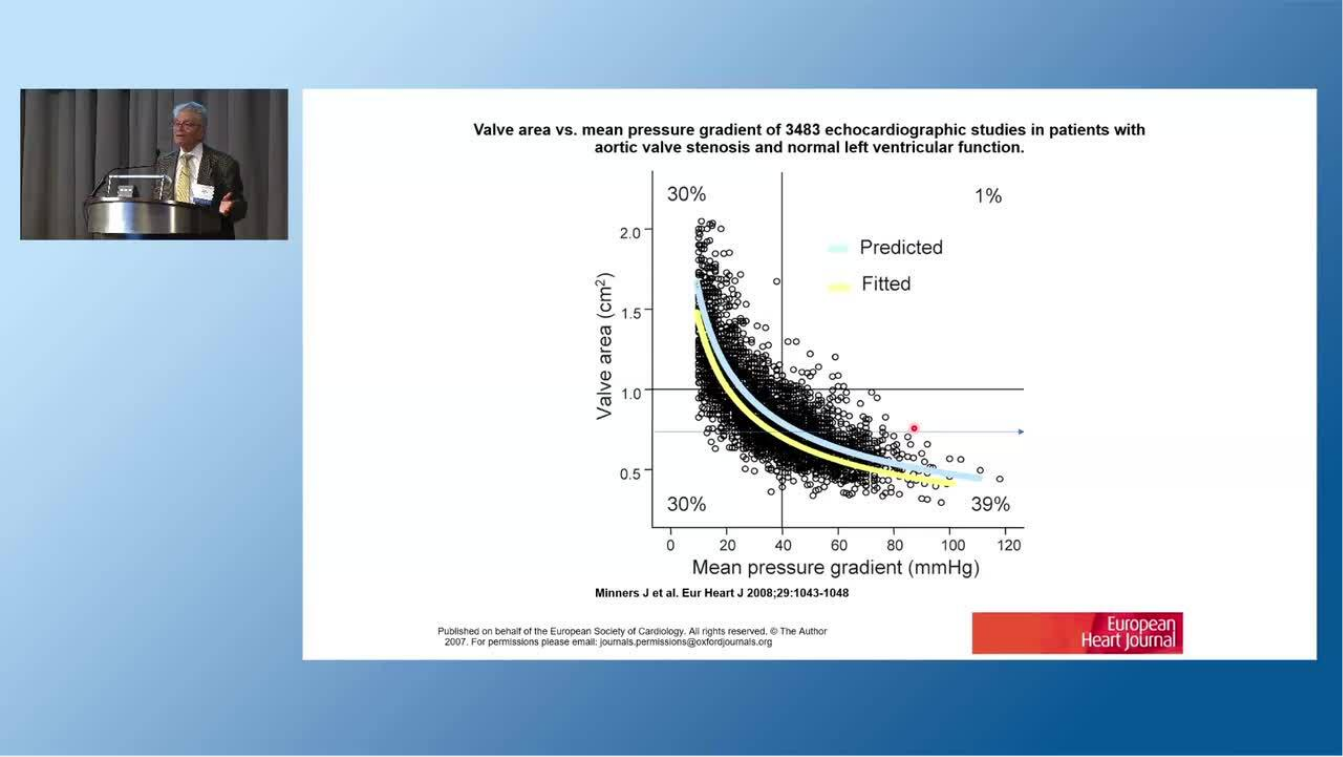 click on "Unmute" at bounding box center (60, 736) 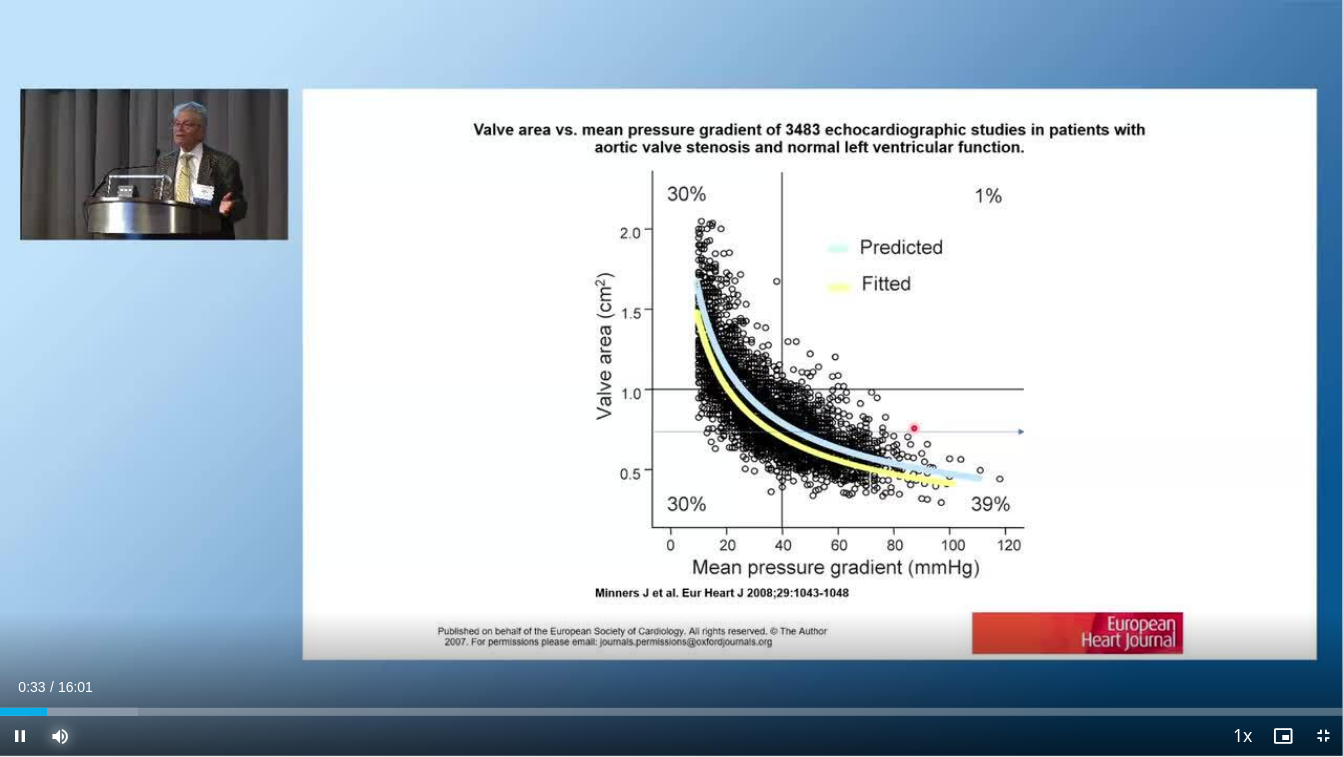 click on "Mute" at bounding box center (60, 736) 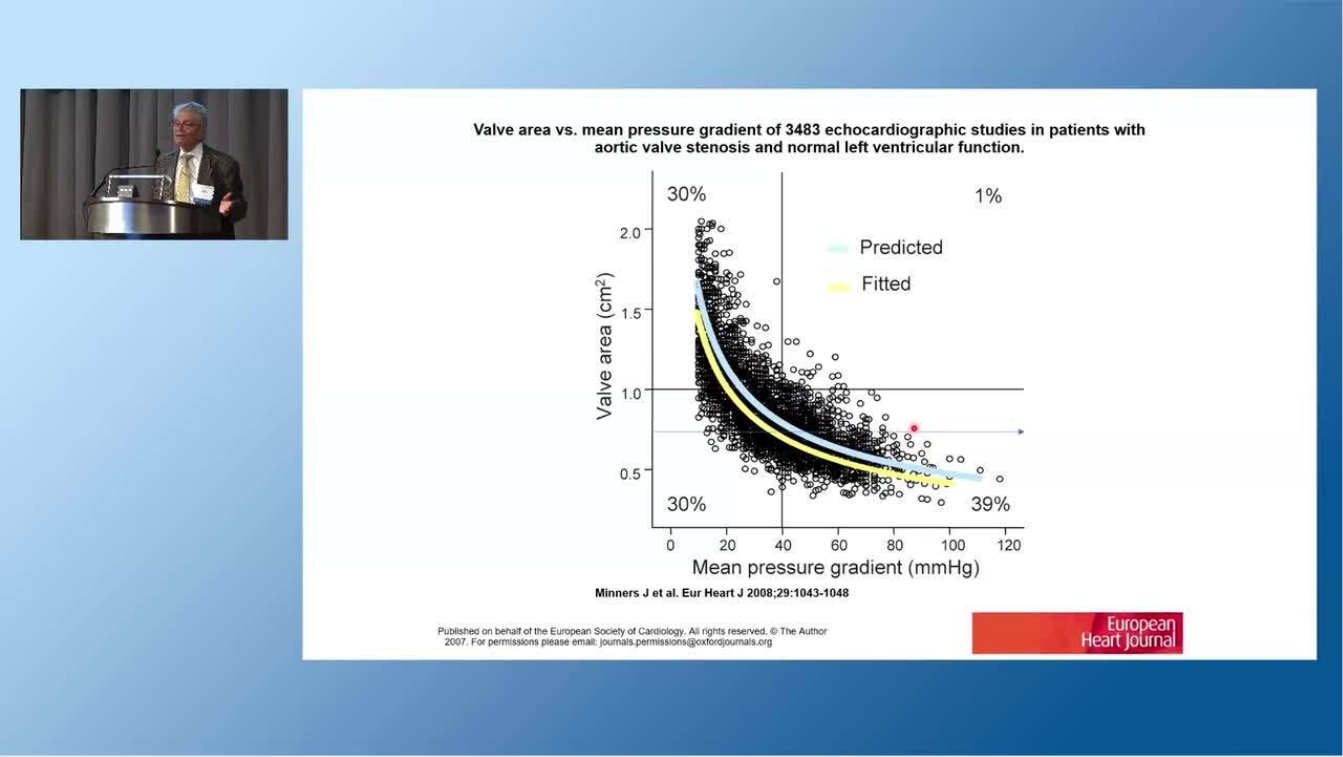click on "Unmute" at bounding box center [60, 736] 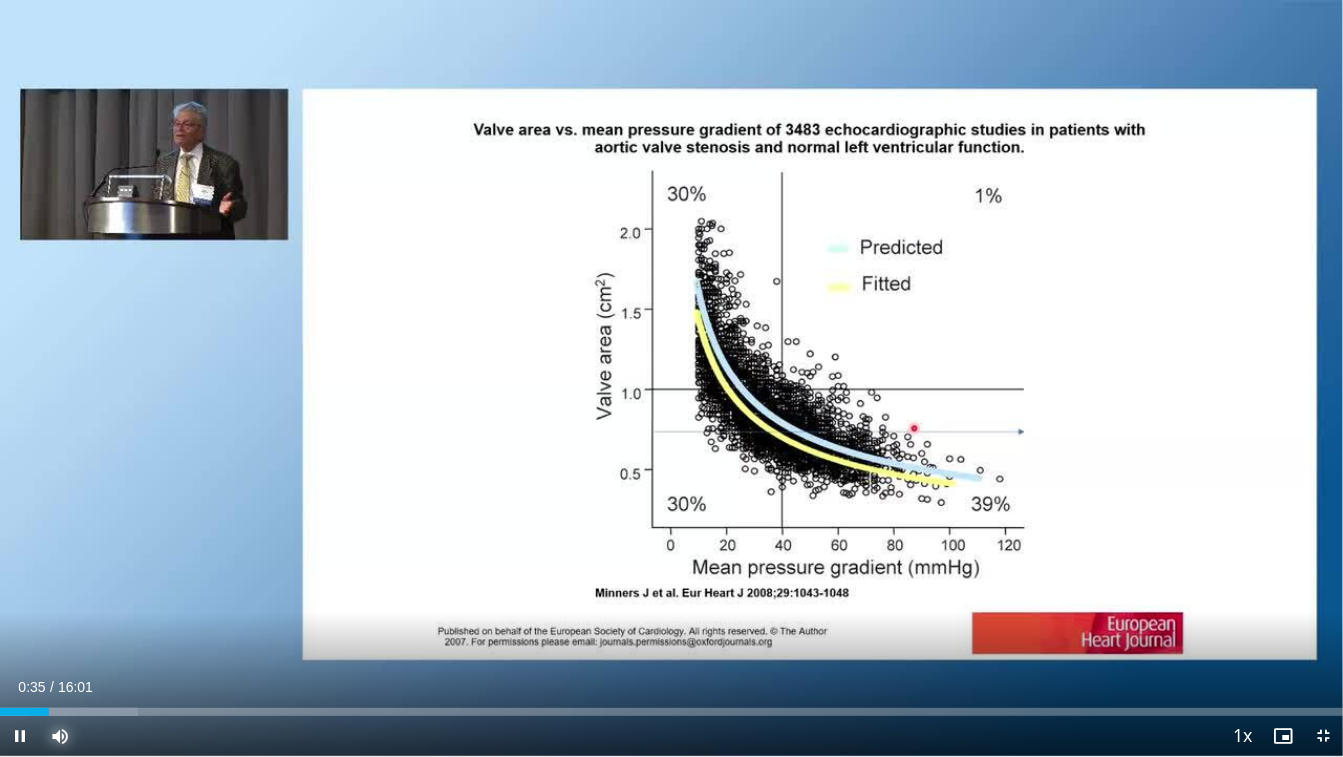 click on "Mute" at bounding box center (60, 736) 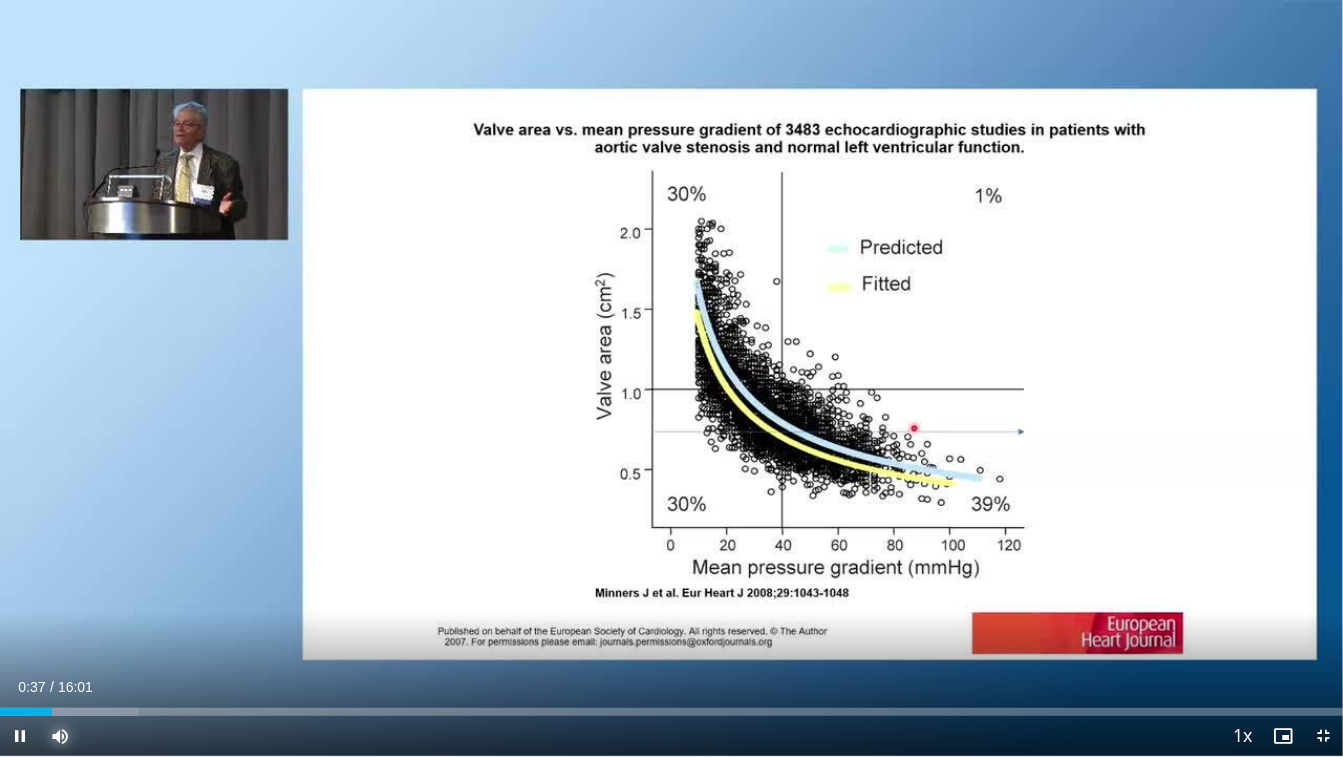click on "Mute" at bounding box center (60, 736) 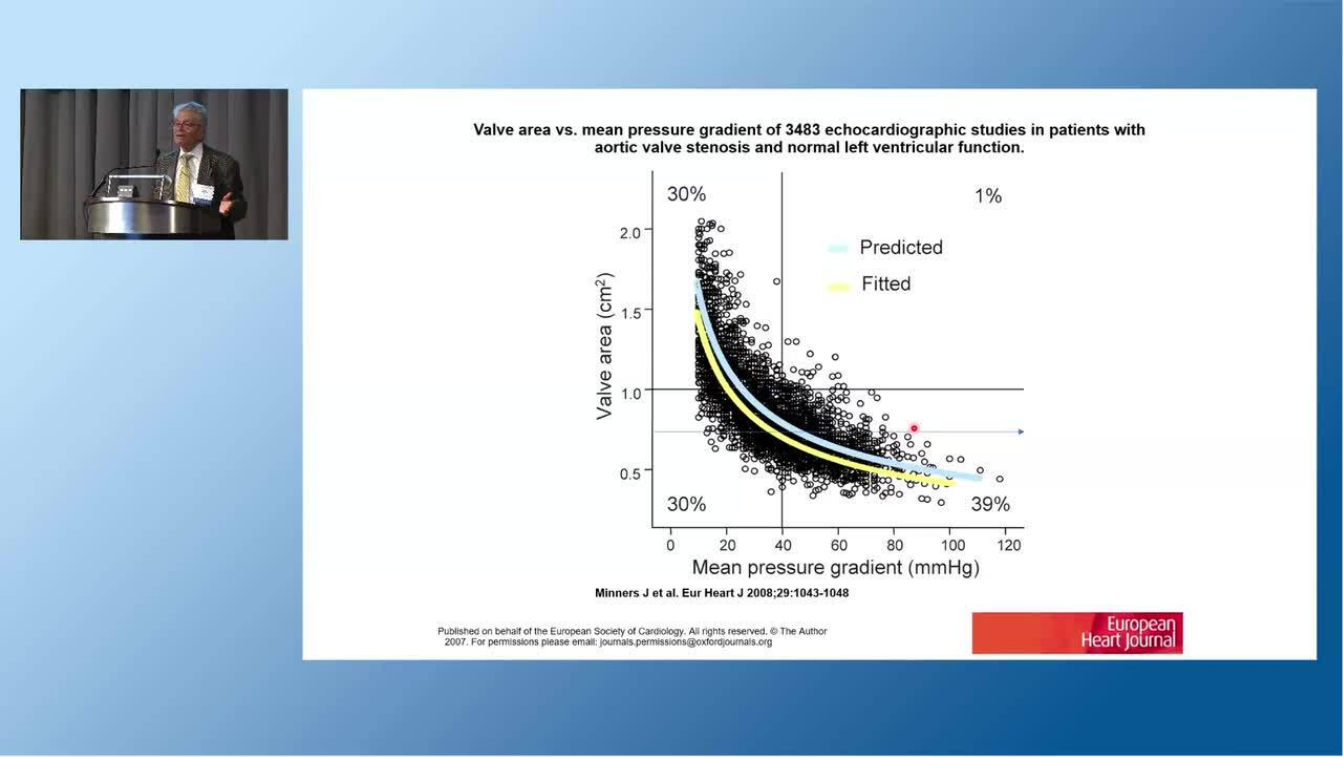 click on "Unmute" at bounding box center [60, 736] 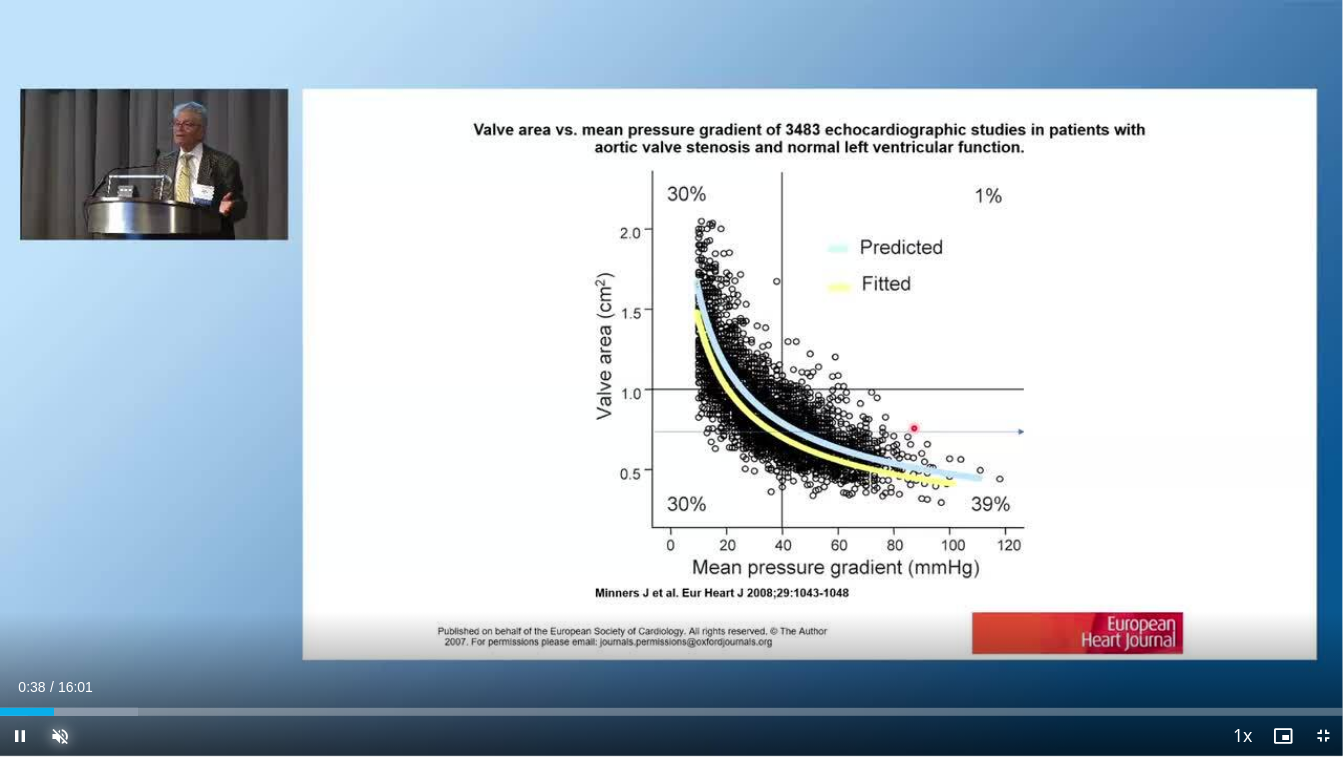 click on "Unmute" at bounding box center [60, 736] 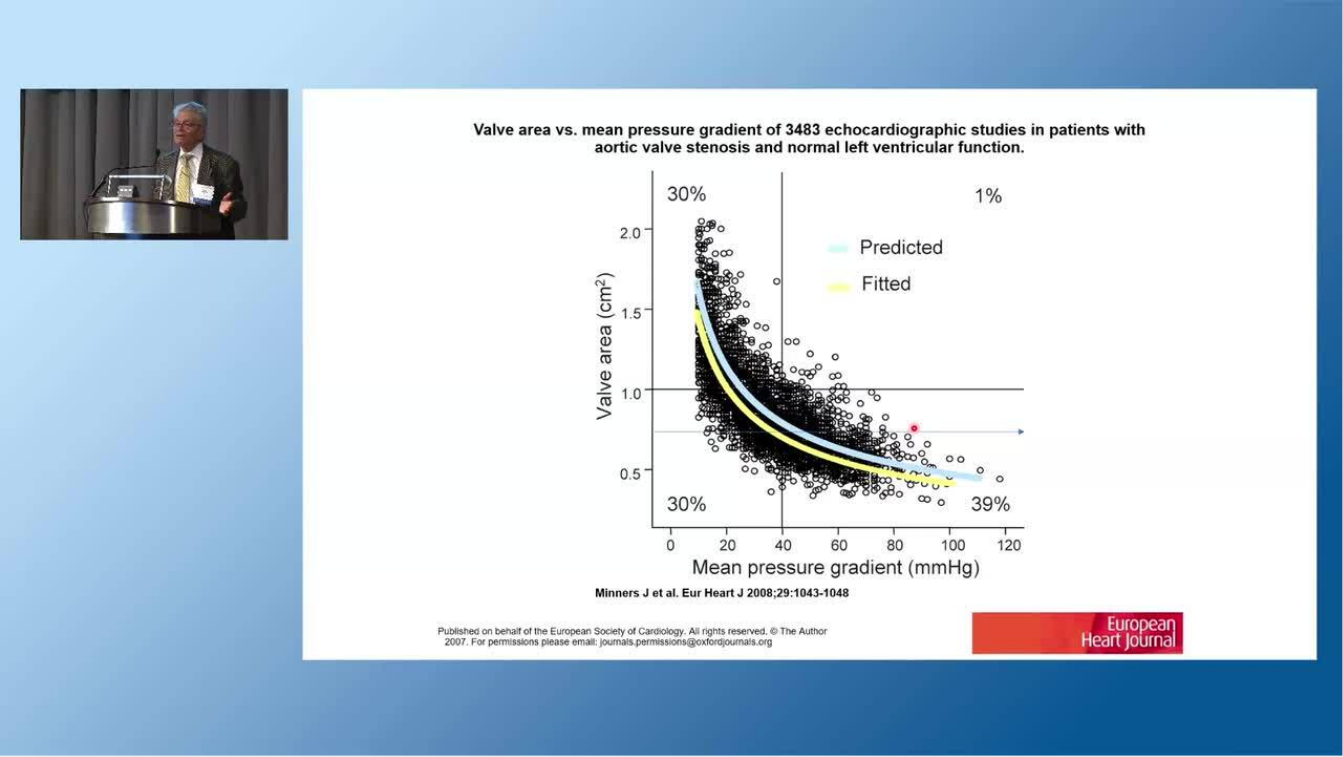 click on "Mute" at bounding box center [60, 736] 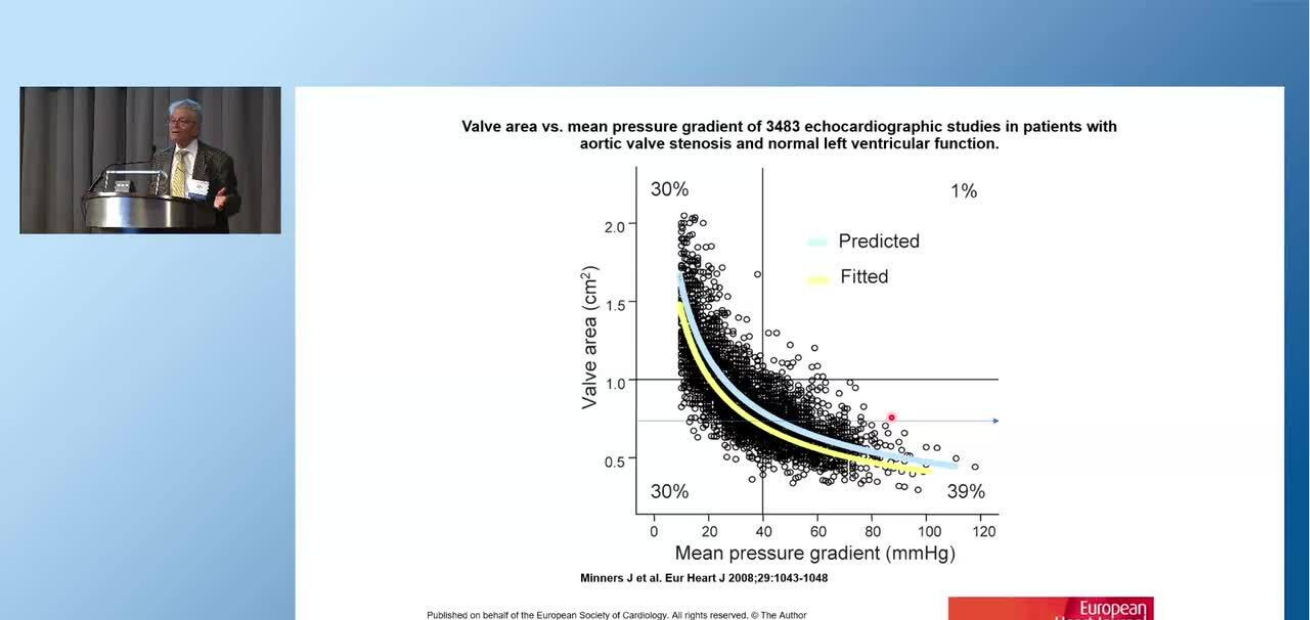 click on "Mute" at bounding box center [60, 717] 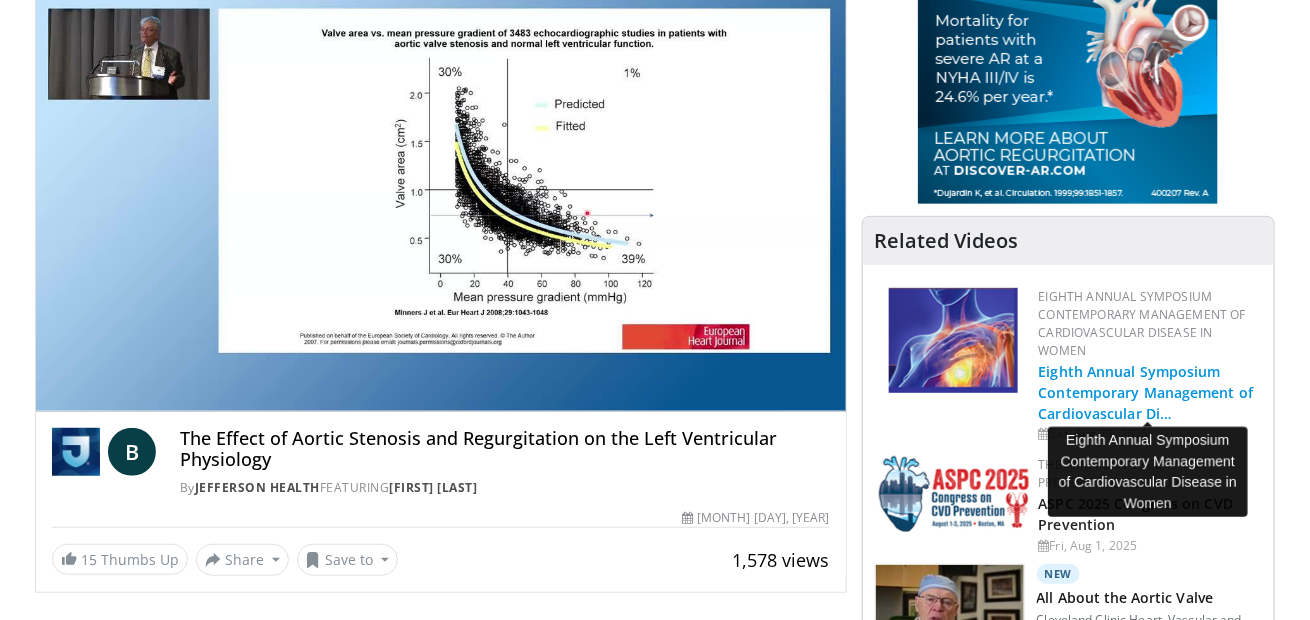click on "Unmute" at bounding box center (96, 391) 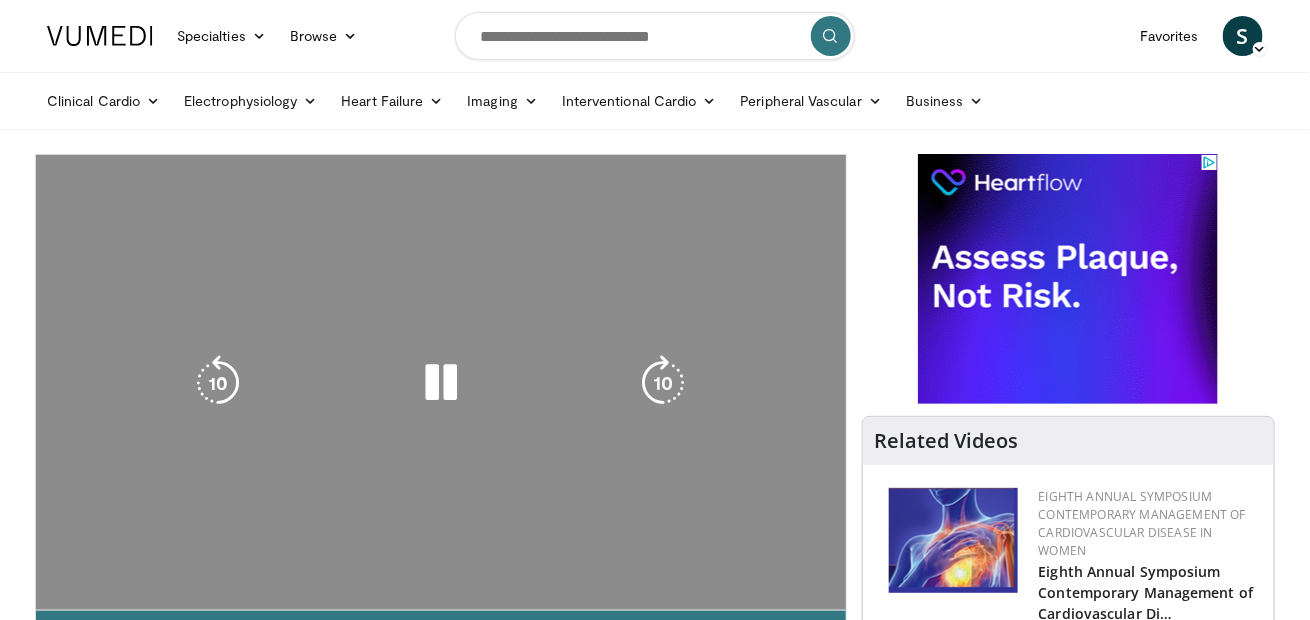 scroll, scrollTop: 0, scrollLeft: 0, axis: both 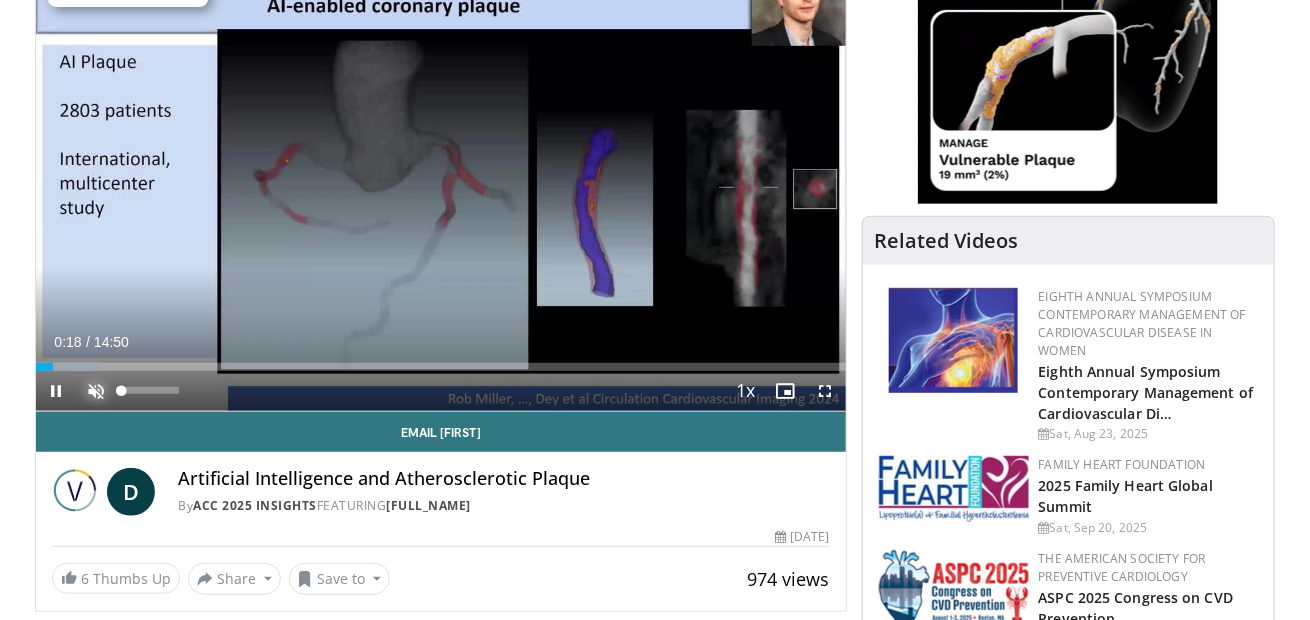 click at bounding box center [96, 391] 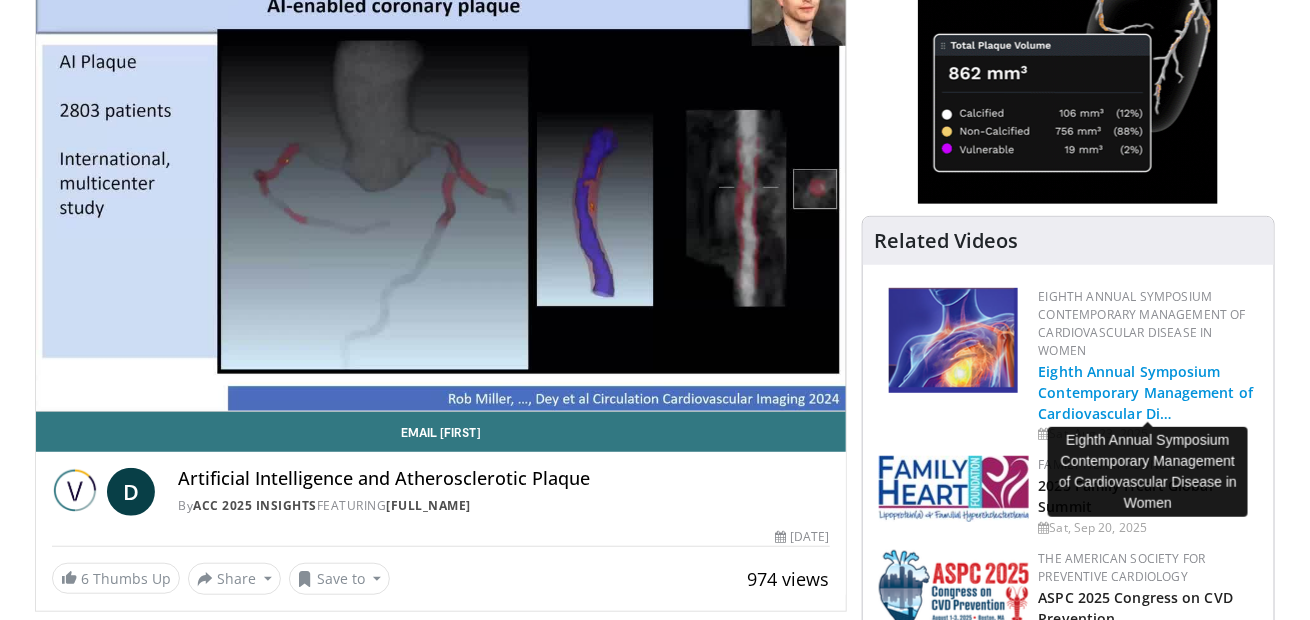type 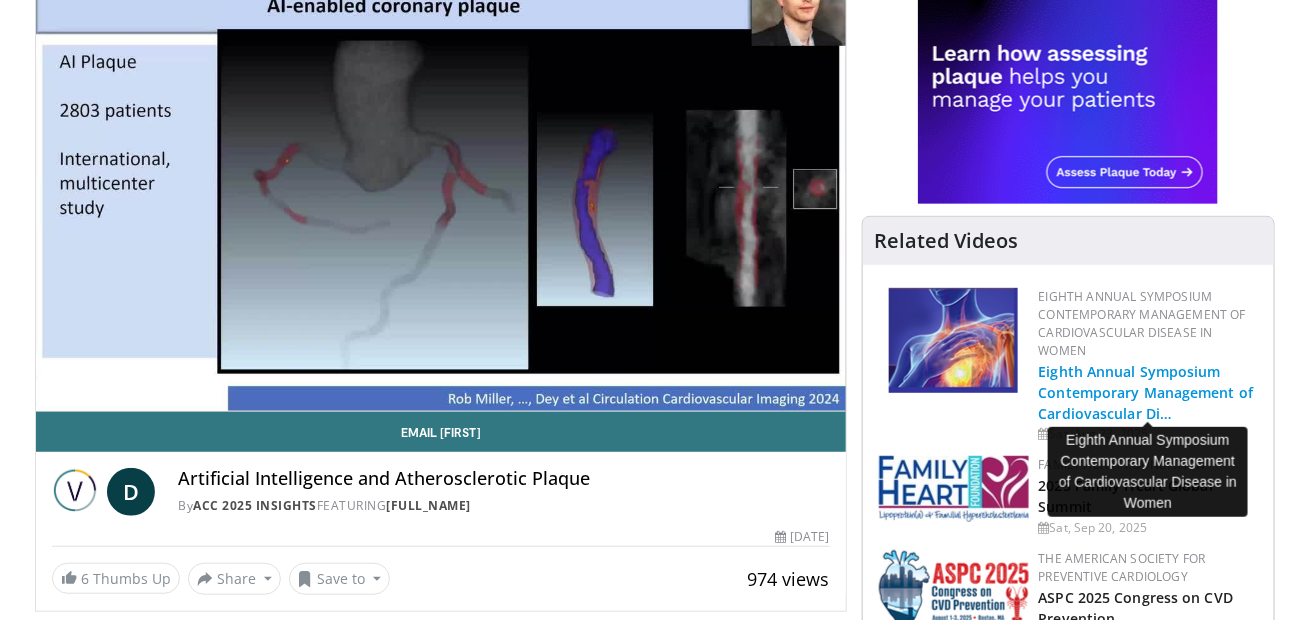 click on "Mute" at bounding box center (96, 391) 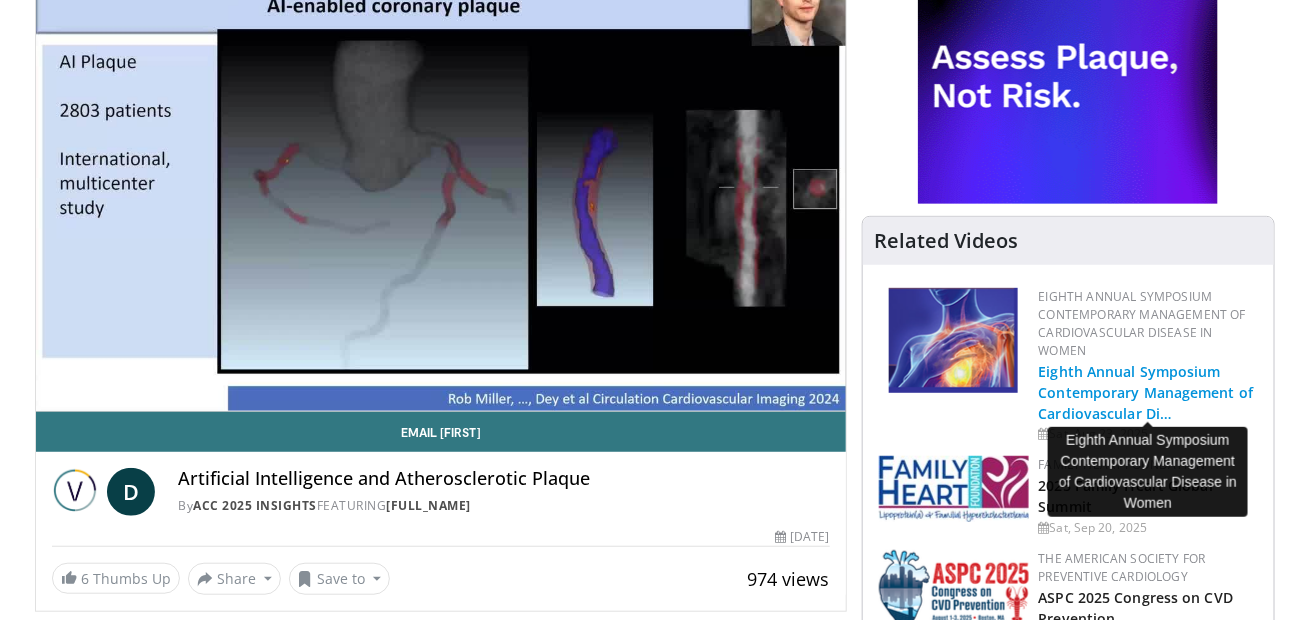 click on "Mute" at bounding box center (96, 391) 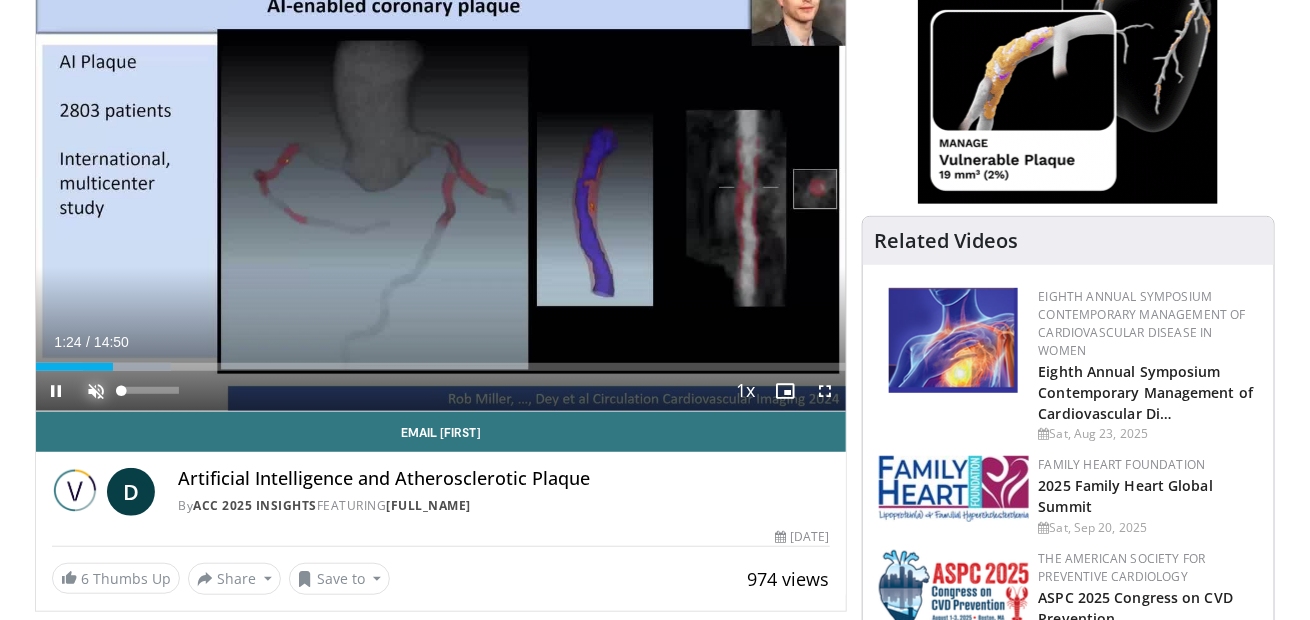 click at bounding box center (96, 391) 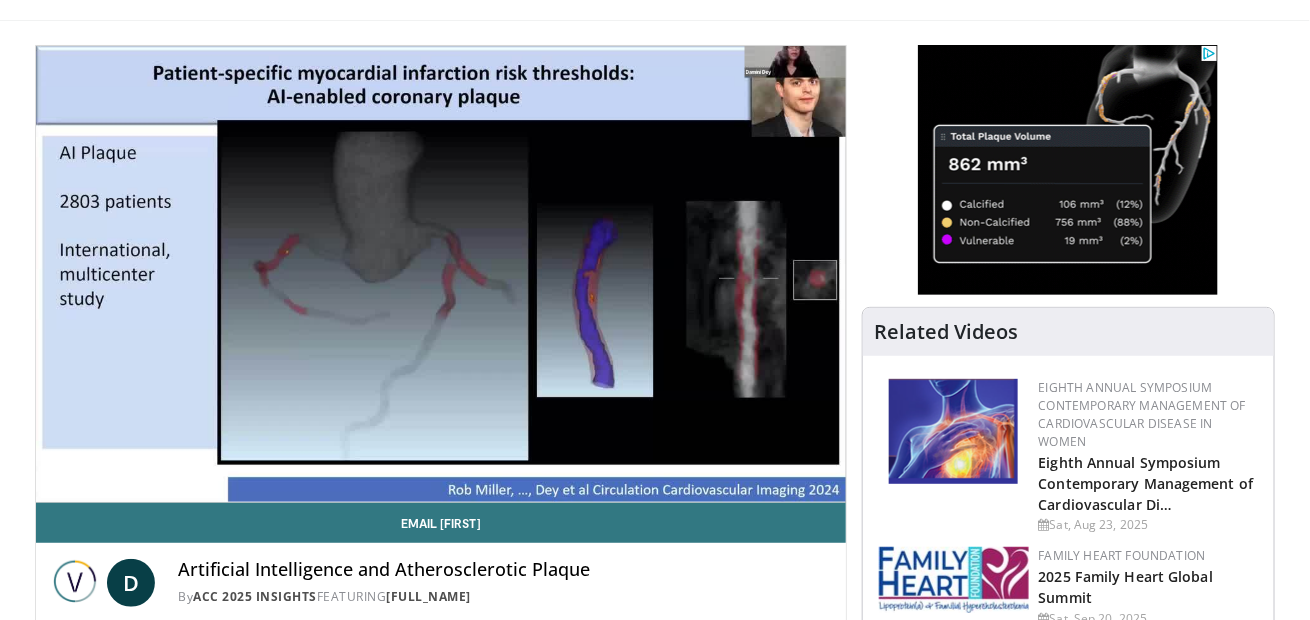 scroll, scrollTop: 91, scrollLeft: 0, axis: vertical 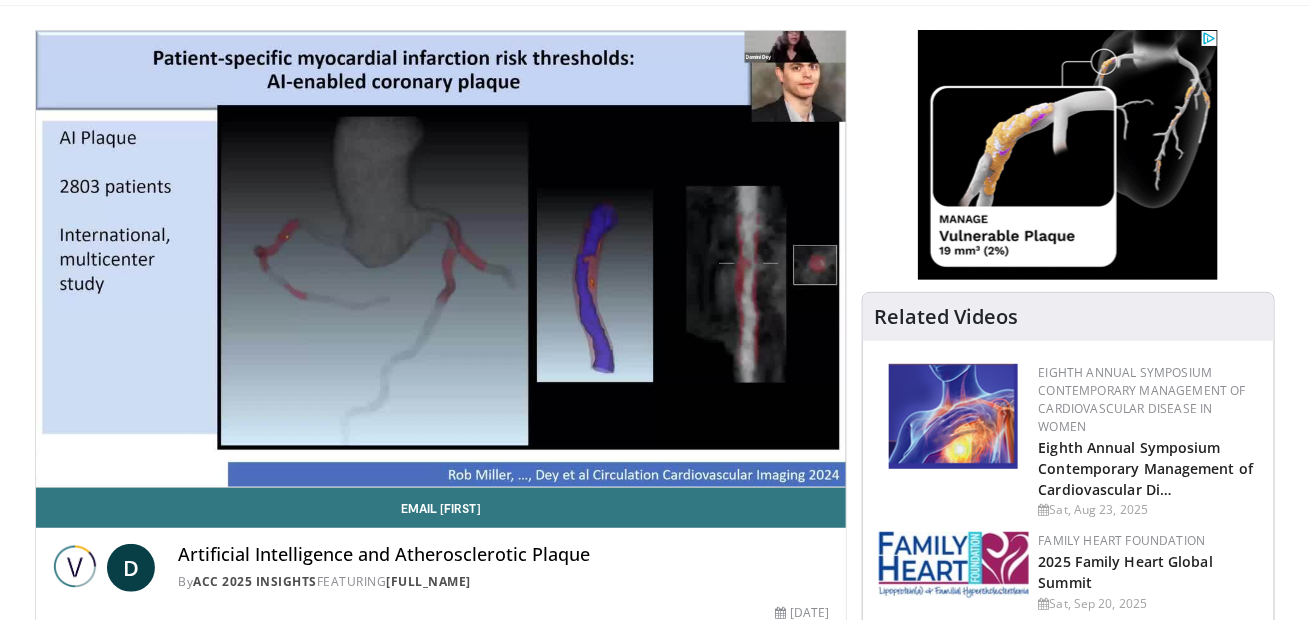 click on "Mute" at bounding box center (96, 467) 